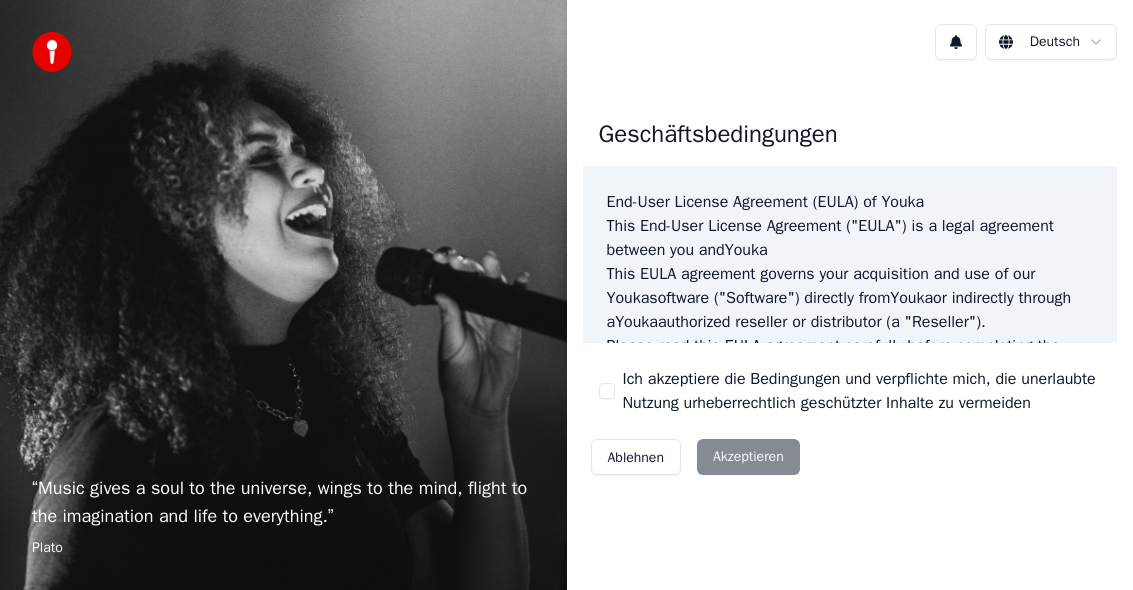 scroll, scrollTop: 0, scrollLeft: 0, axis: both 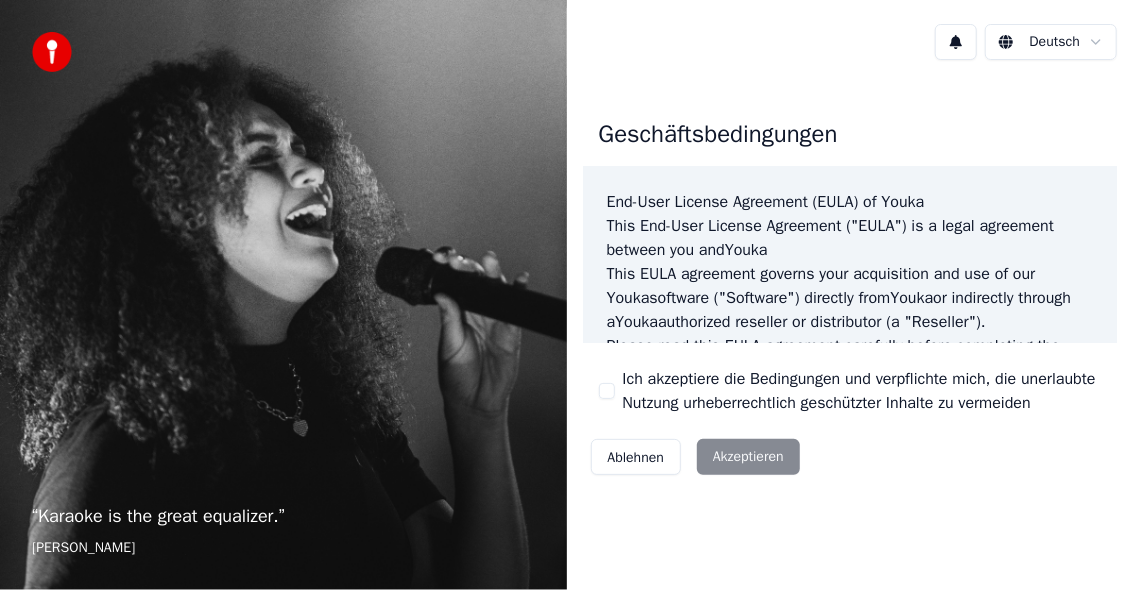 click on "Ablehnen" at bounding box center (636, 457) 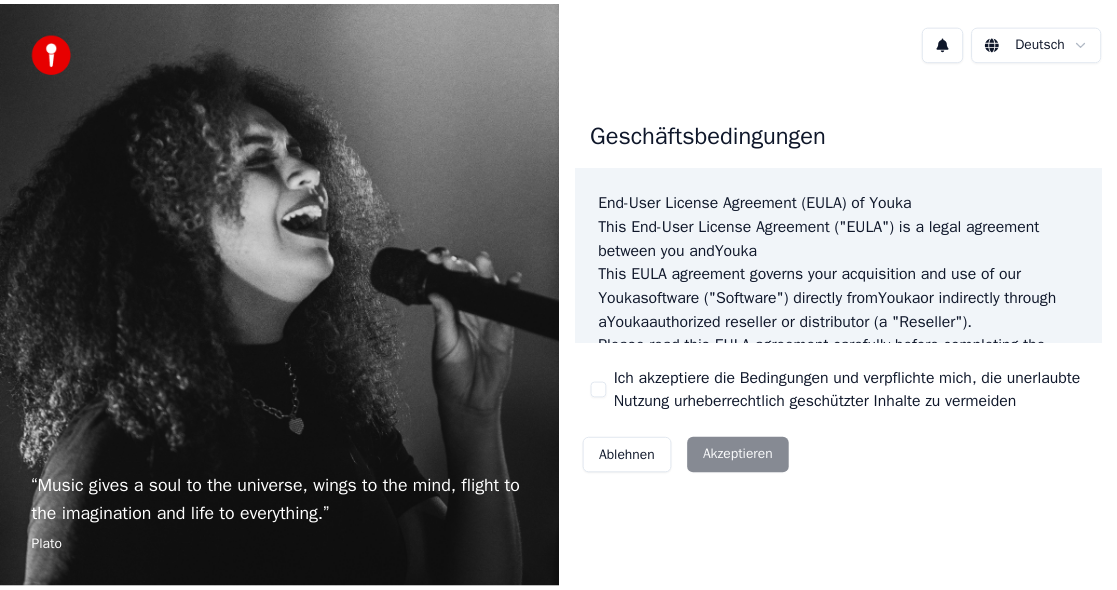 scroll, scrollTop: 0, scrollLeft: 0, axis: both 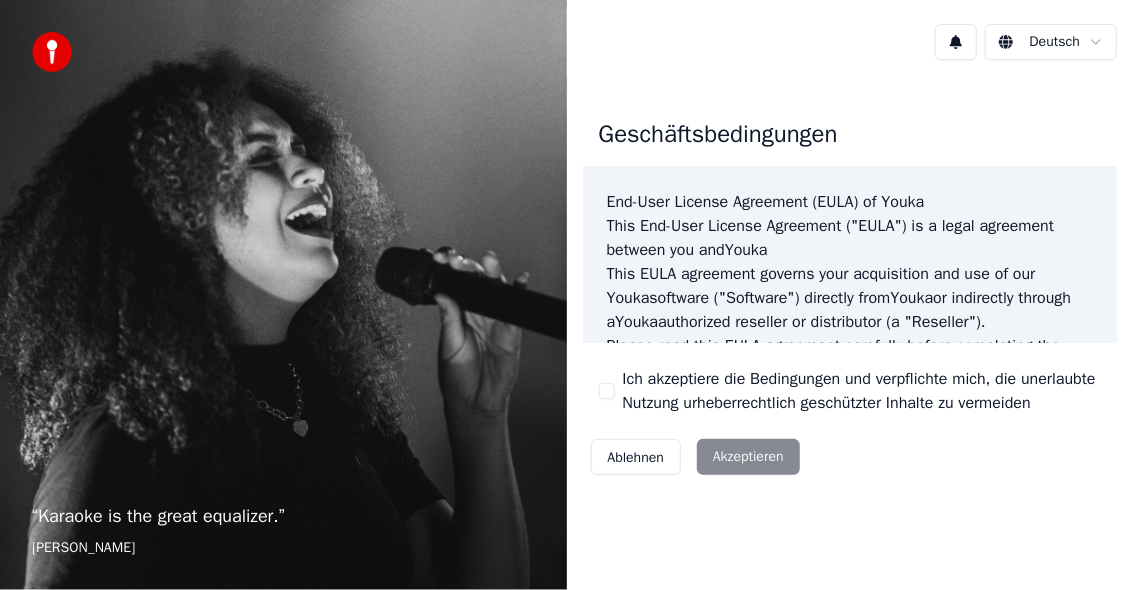 click on "Ich akzeptiere die Bedingungen und verpflichte mich, die unerlaubte Nutzung urheberrechtlich geschützter Inhalte zu vermeiden" at bounding box center (607, 391) 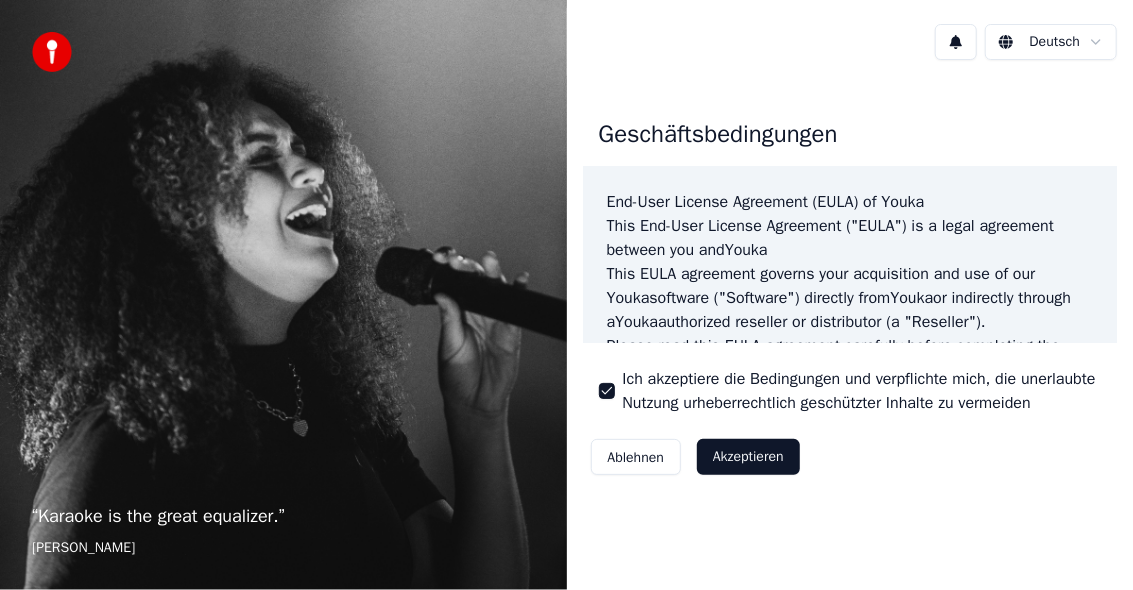 click on "Akzeptieren" at bounding box center (748, 457) 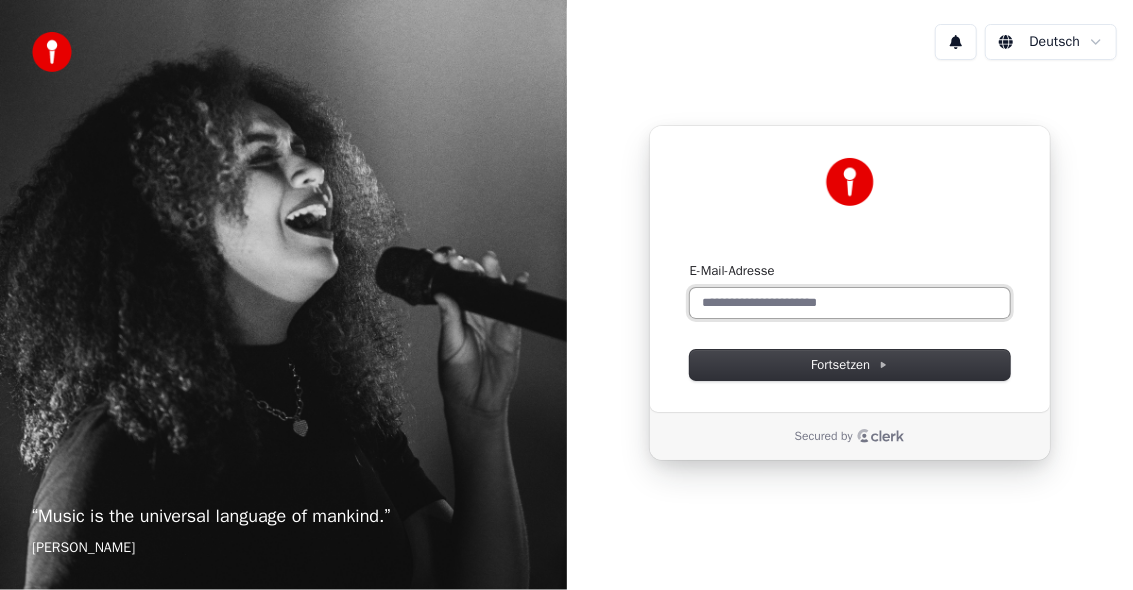 click on "E-Mail-Adresse" at bounding box center (850, 303) 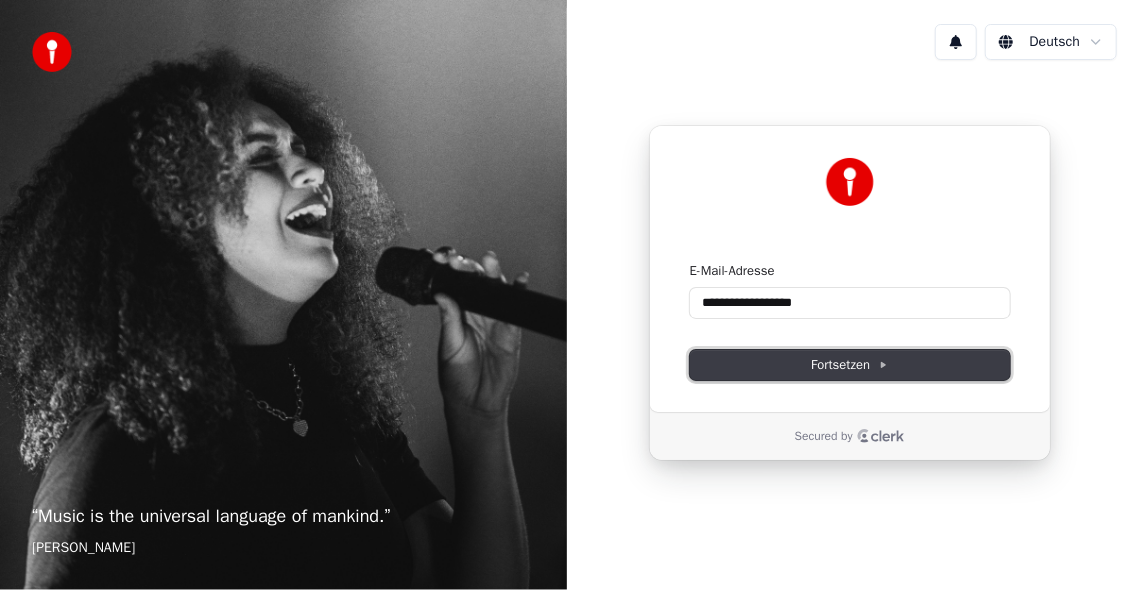 click on "Fortsetzen" at bounding box center (850, 365) 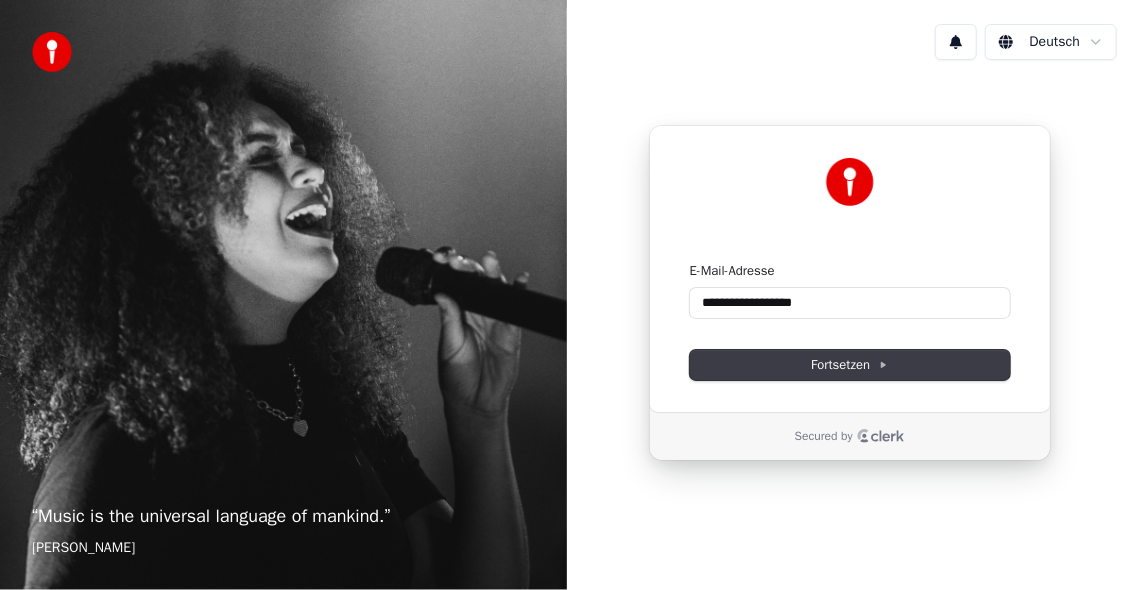 type on "**********" 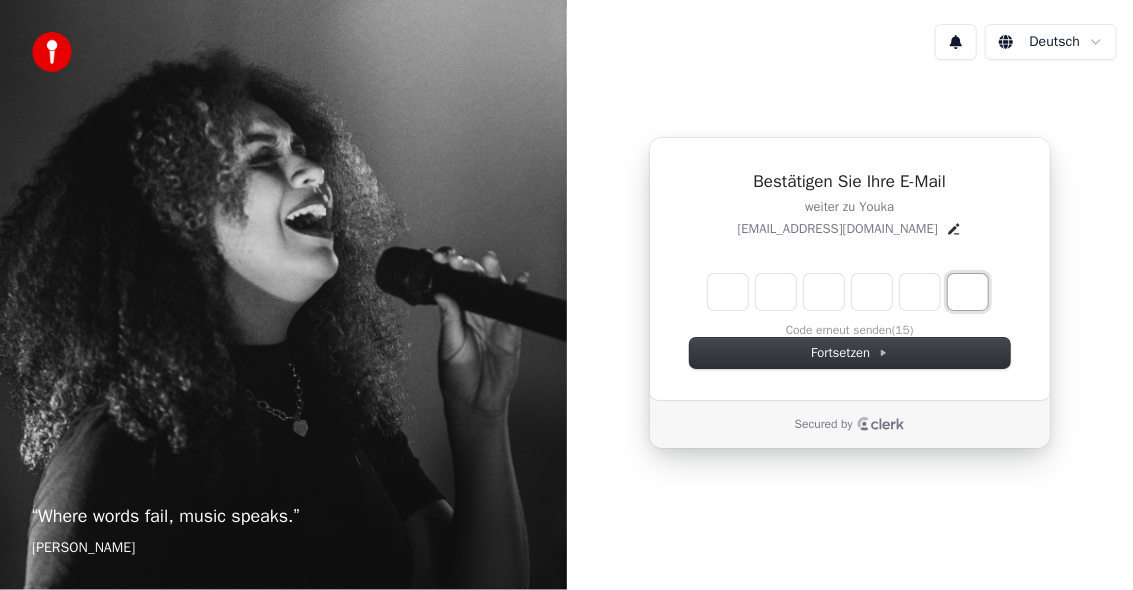 paste on "*" 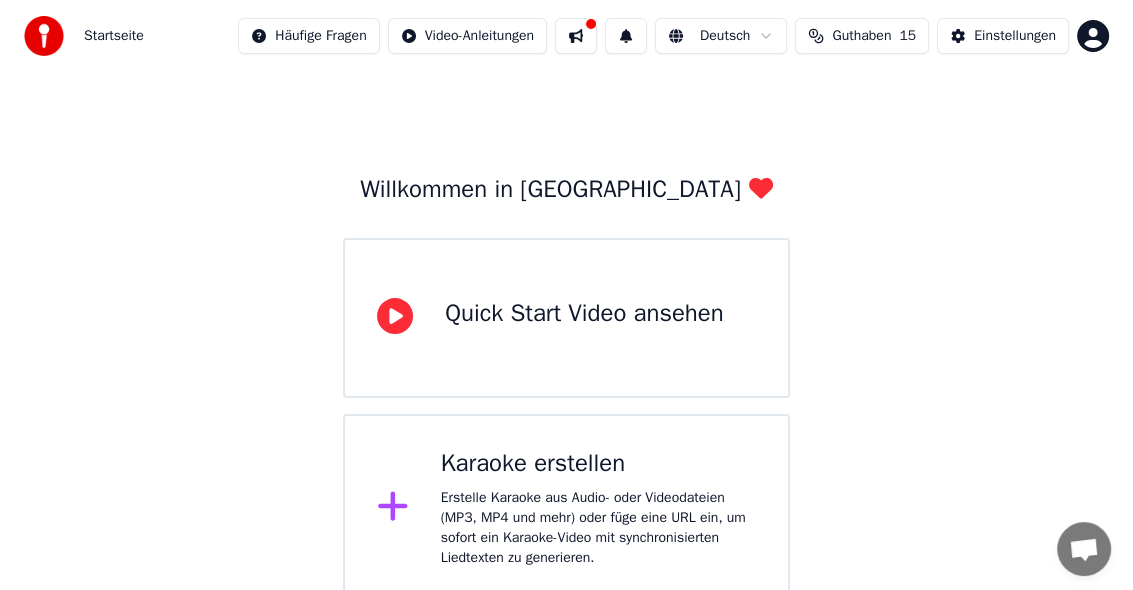 scroll, scrollTop: 28, scrollLeft: 0, axis: vertical 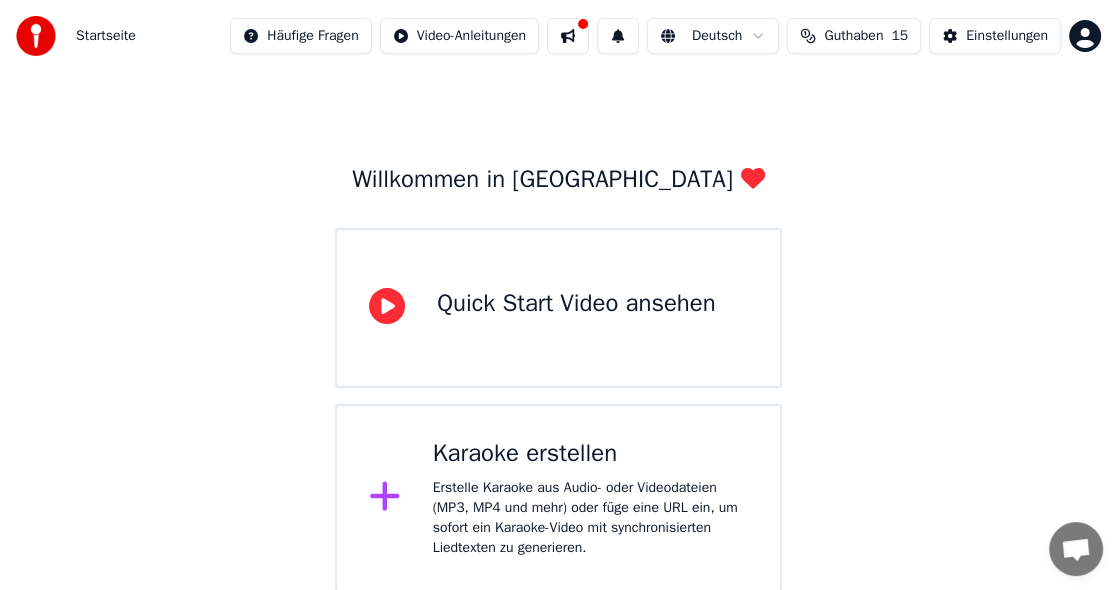 click on "Karaoke erstellen" at bounding box center (590, 454) 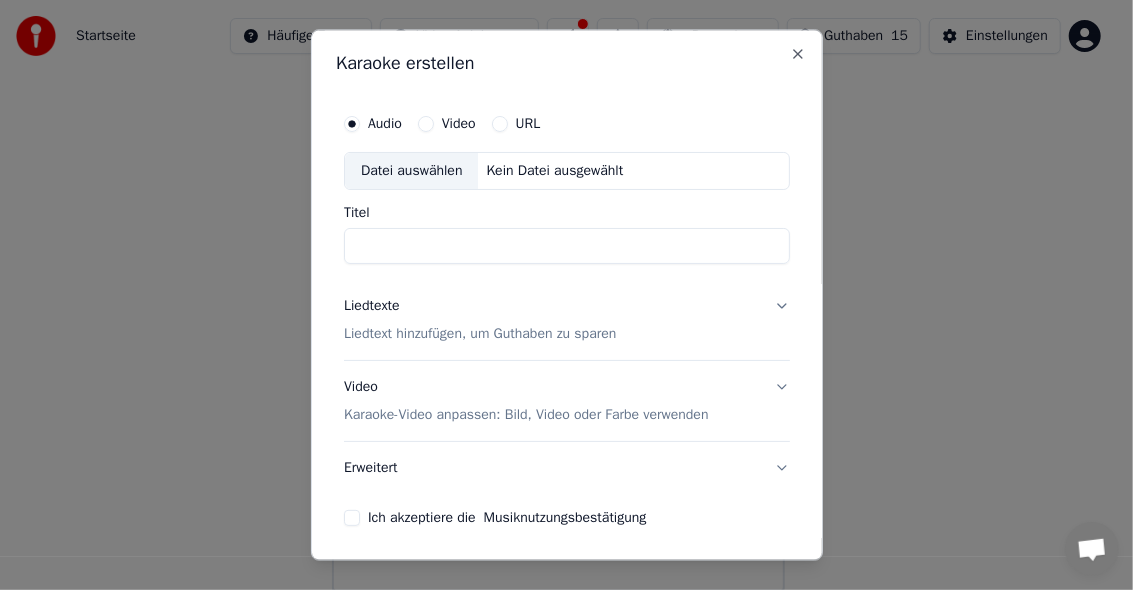 click on "Titel" at bounding box center [567, 246] 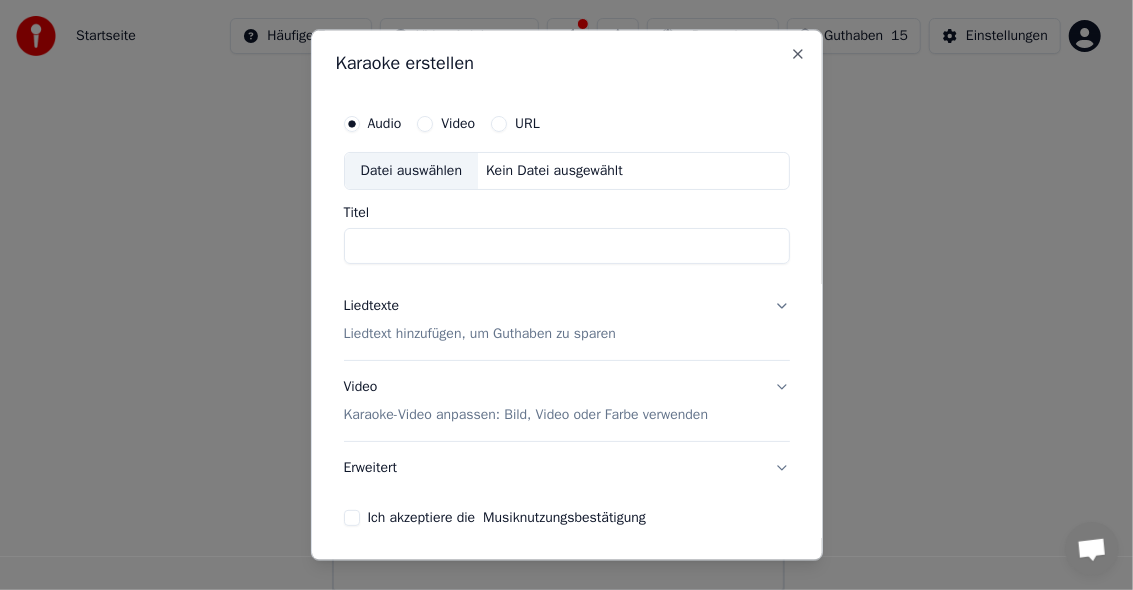 click on "Datei auswählen" at bounding box center (411, 172) 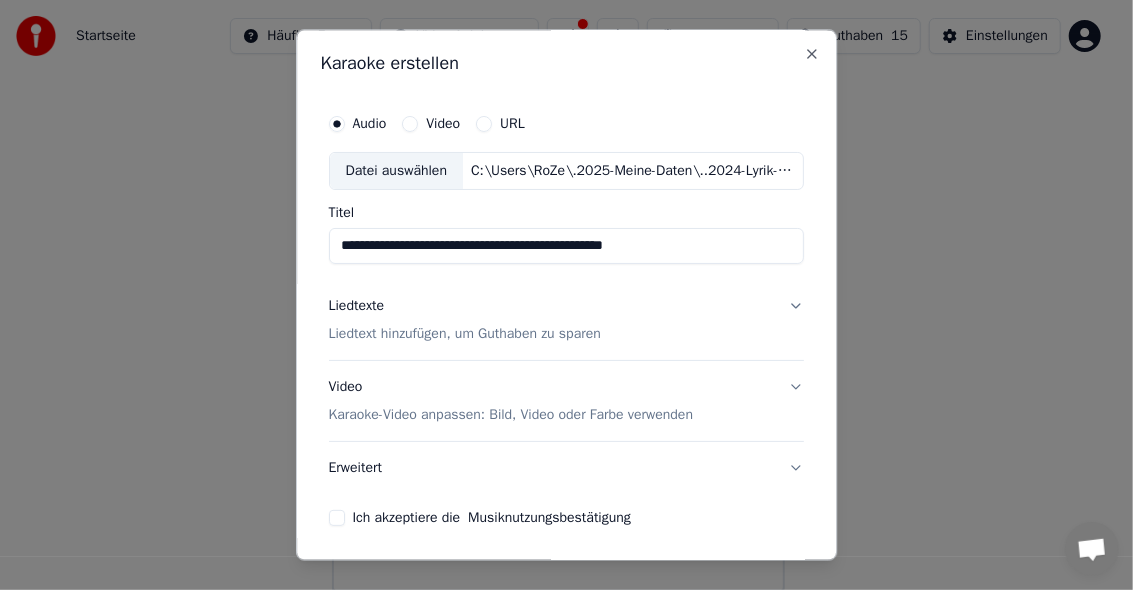 type on "**********" 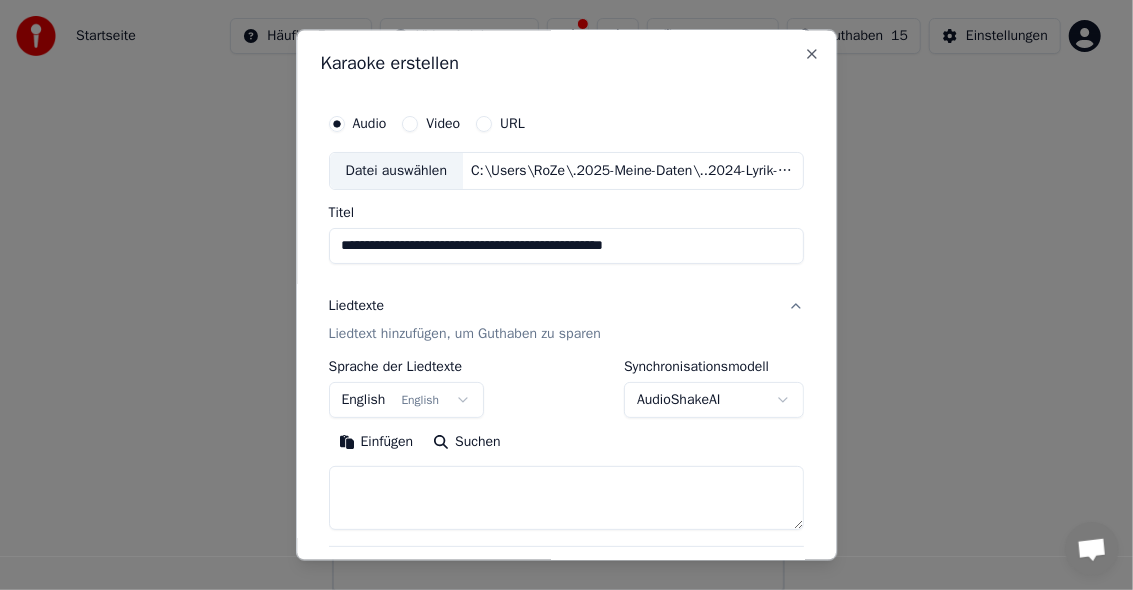 click on "**********" at bounding box center (558, 282) 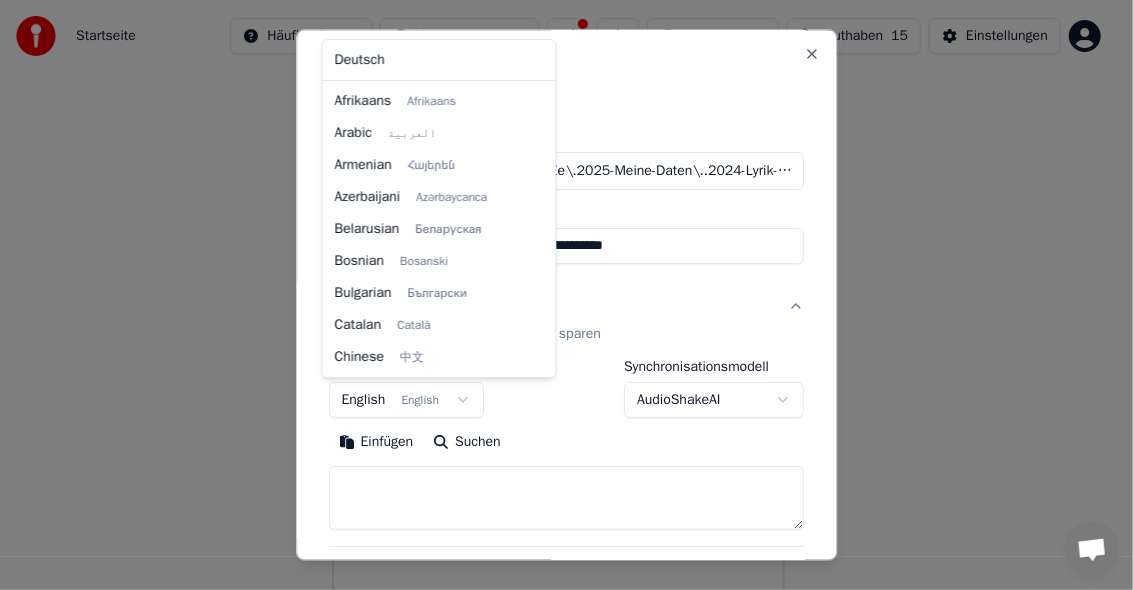 scroll, scrollTop: 159, scrollLeft: 0, axis: vertical 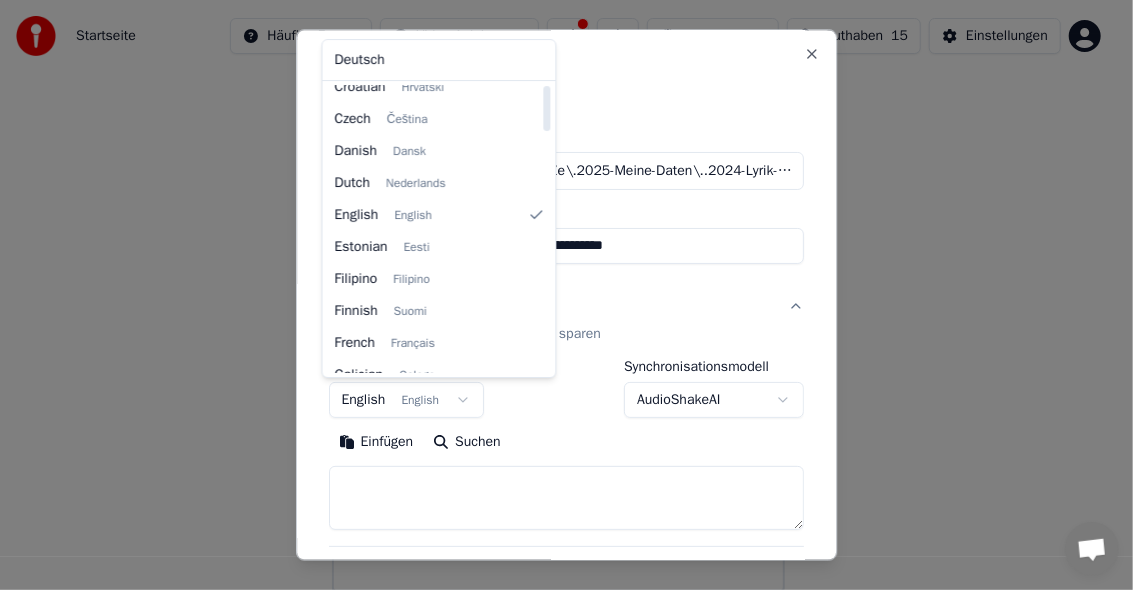 click at bounding box center [547, 229] 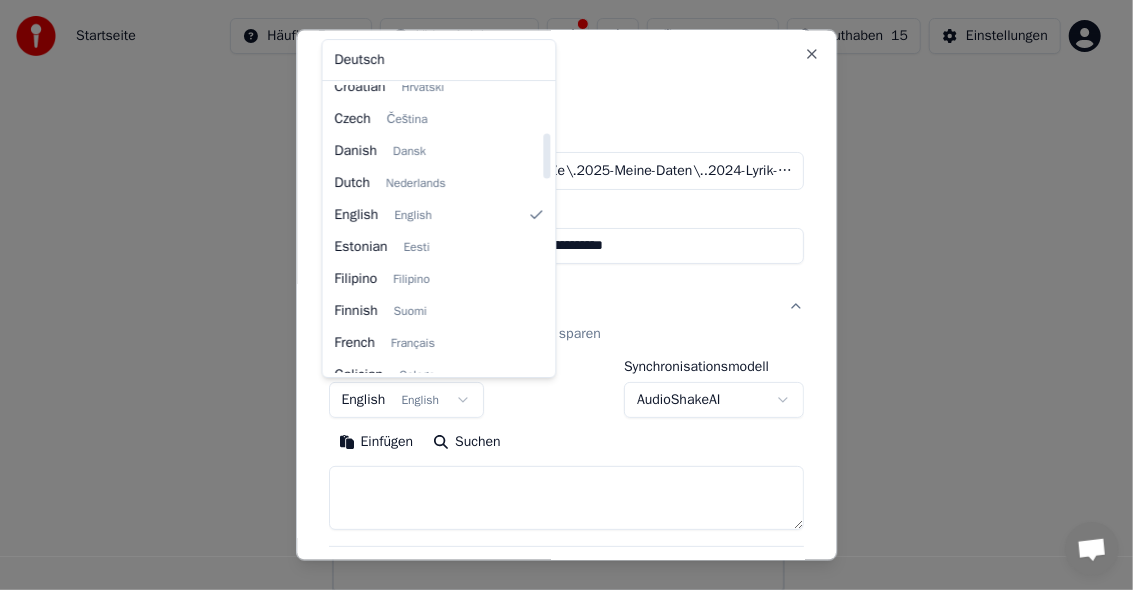 scroll, scrollTop: 1017, scrollLeft: 0, axis: vertical 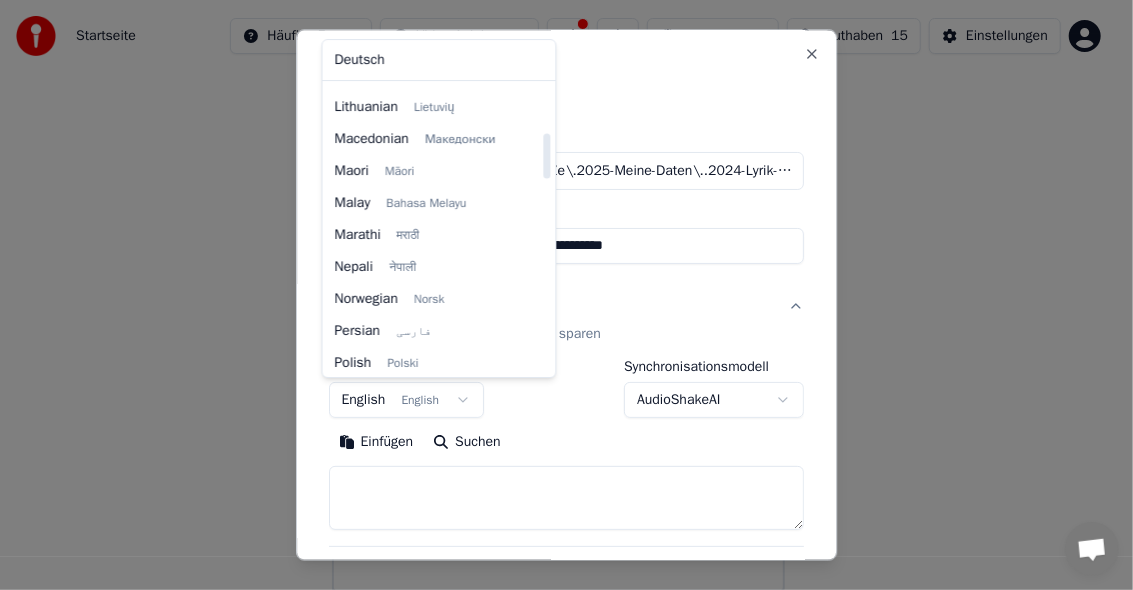 click at bounding box center [547, 229] 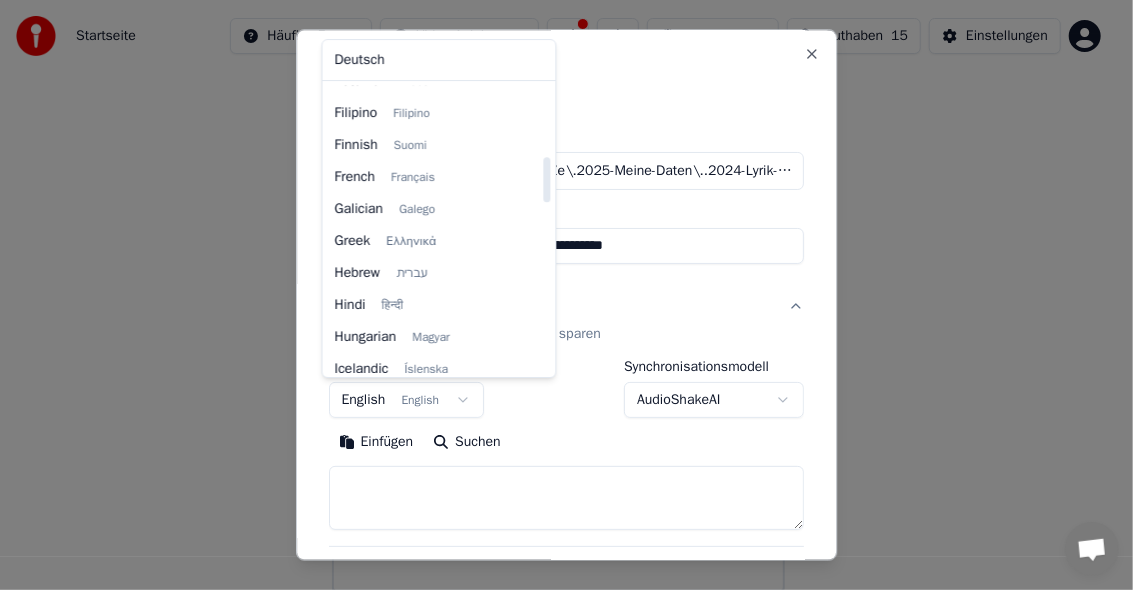 scroll, scrollTop: 0, scrollLeft: 0, axis: both 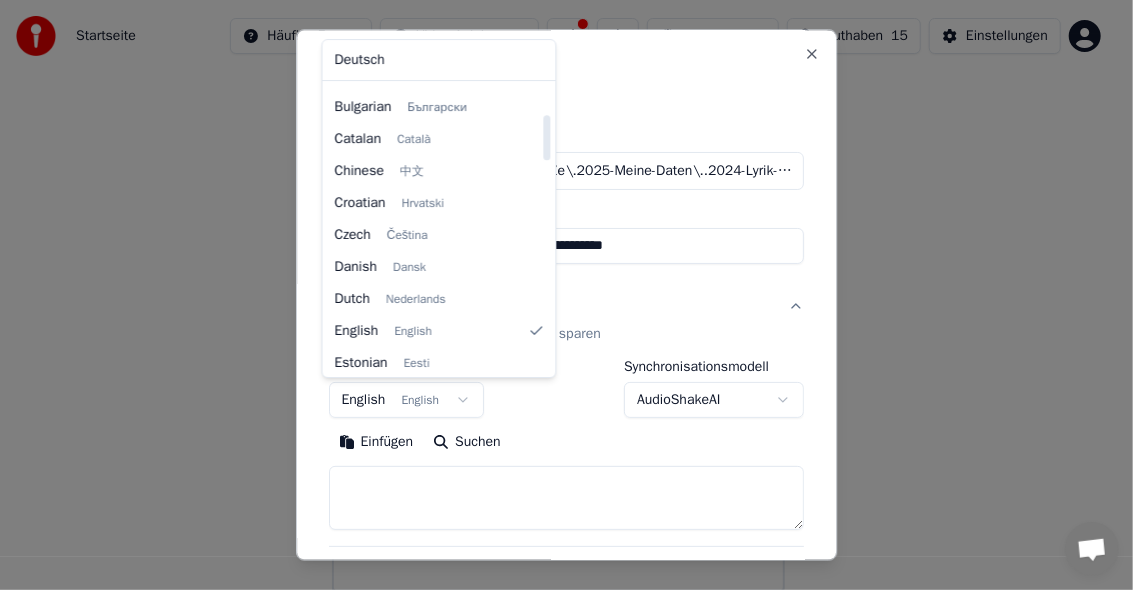 click at bounding box center (547, 229) 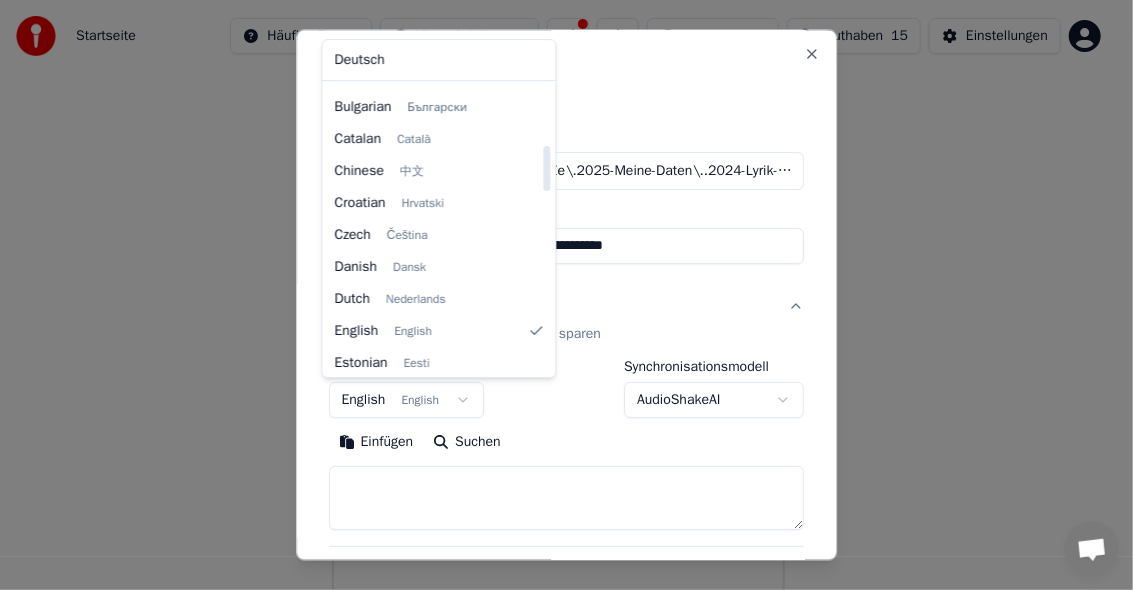 scroll, scrollTop: 381, scrollLeft: 0, axis: vertical 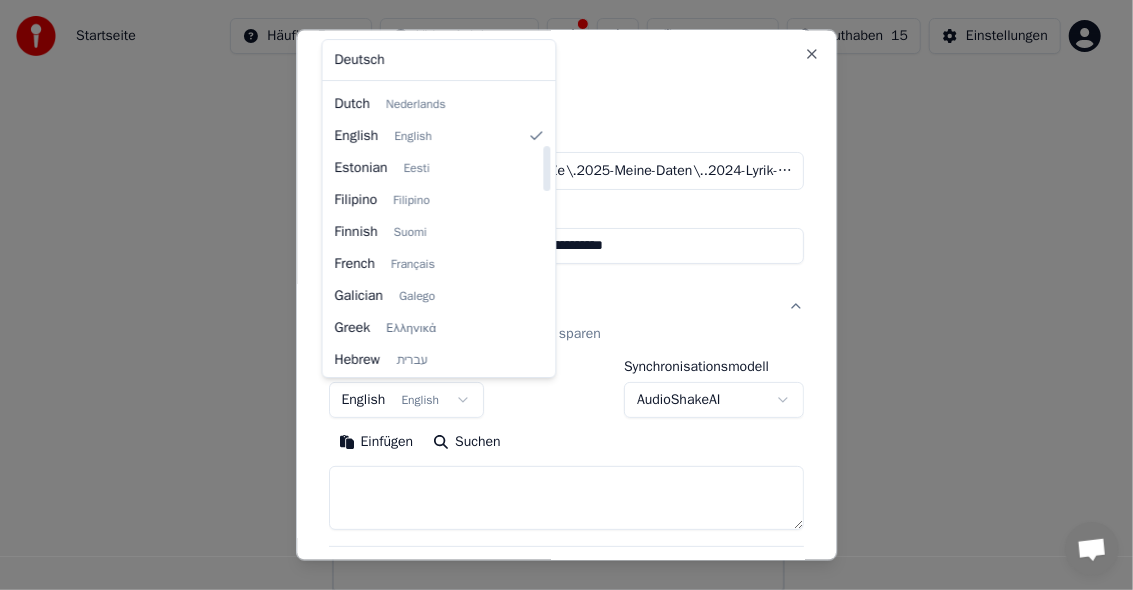 click at bounding box center (547, 229) 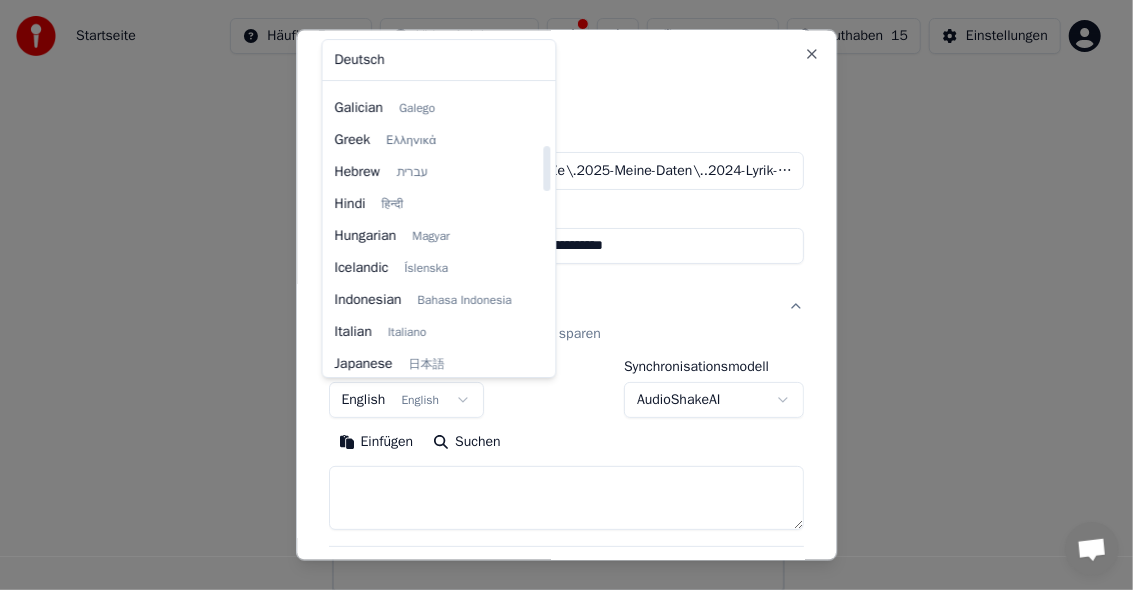 click at bounding box center [547, 229] 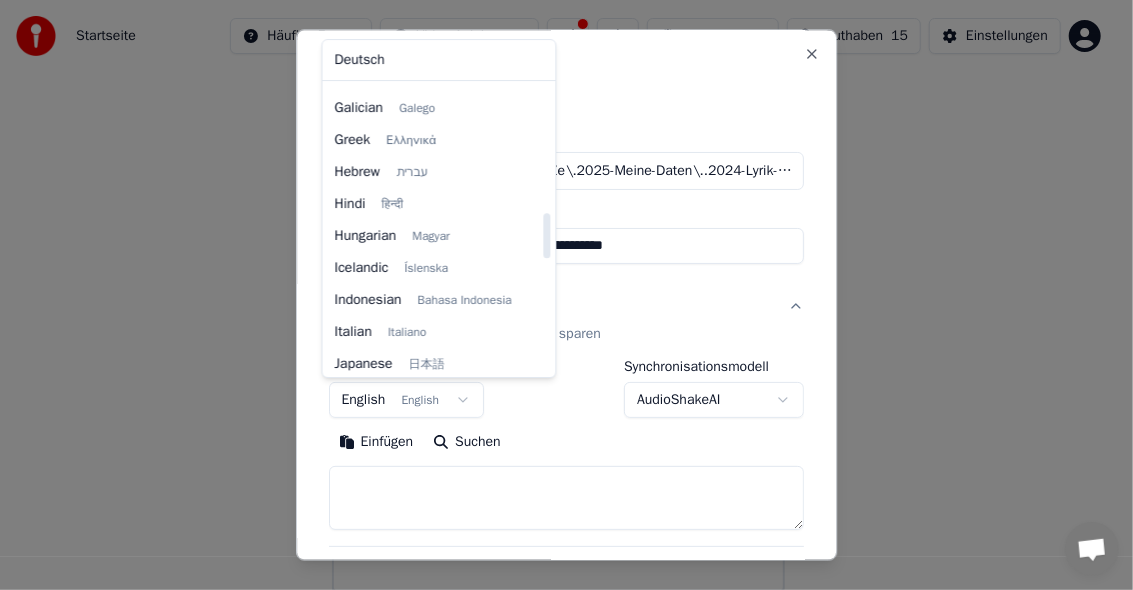 scroll, scrollTop: 810, scrollLeft: 0, axis: vertical 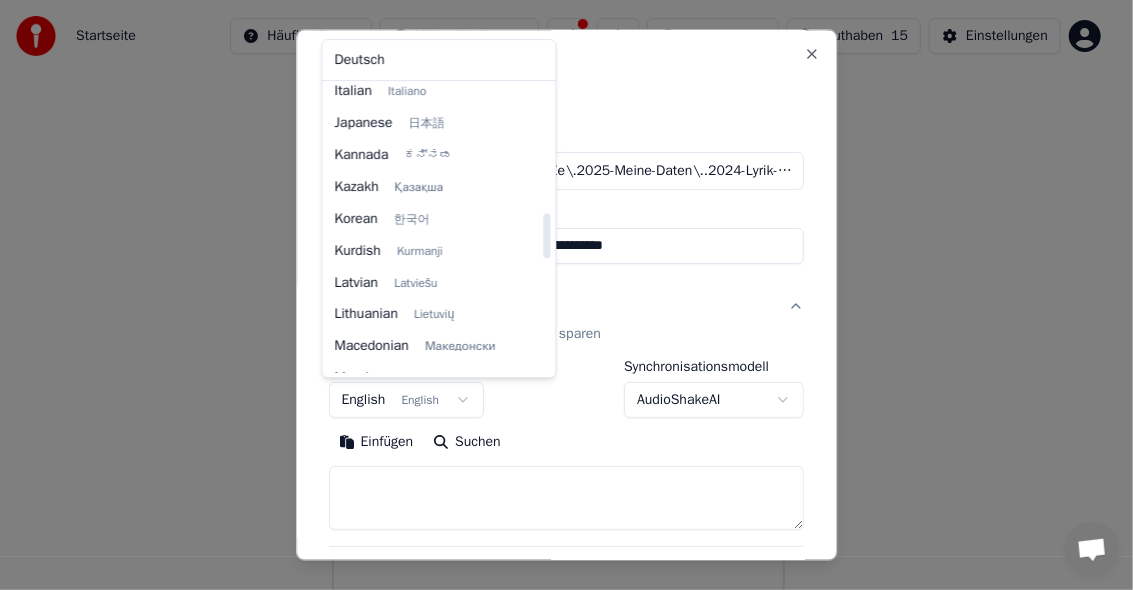 click at bounding box center (547, 229) 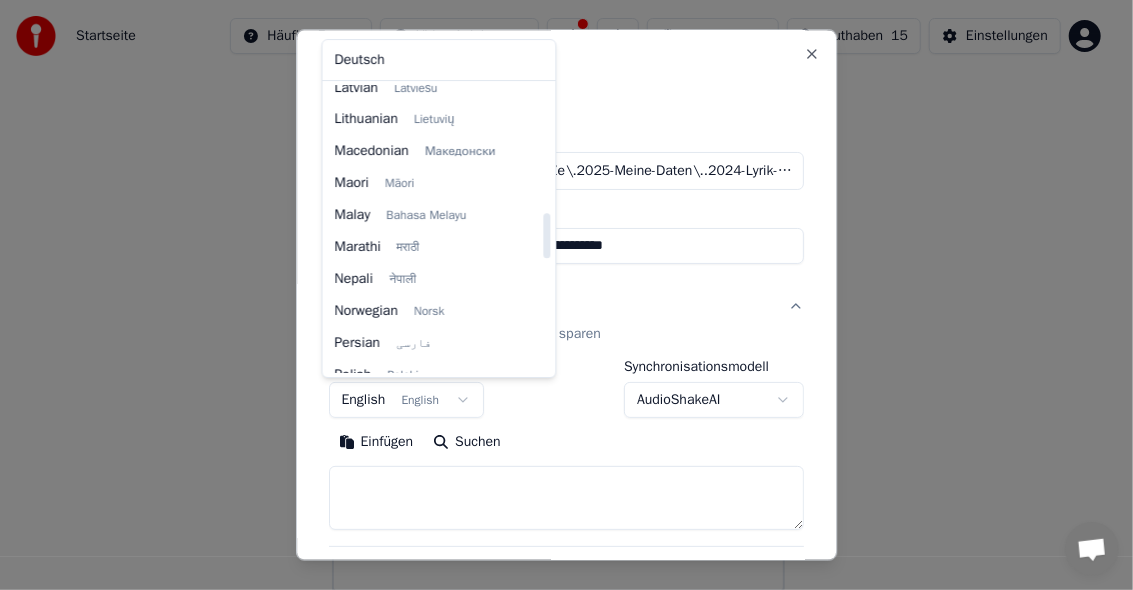 click at bounding box center [547, 229] 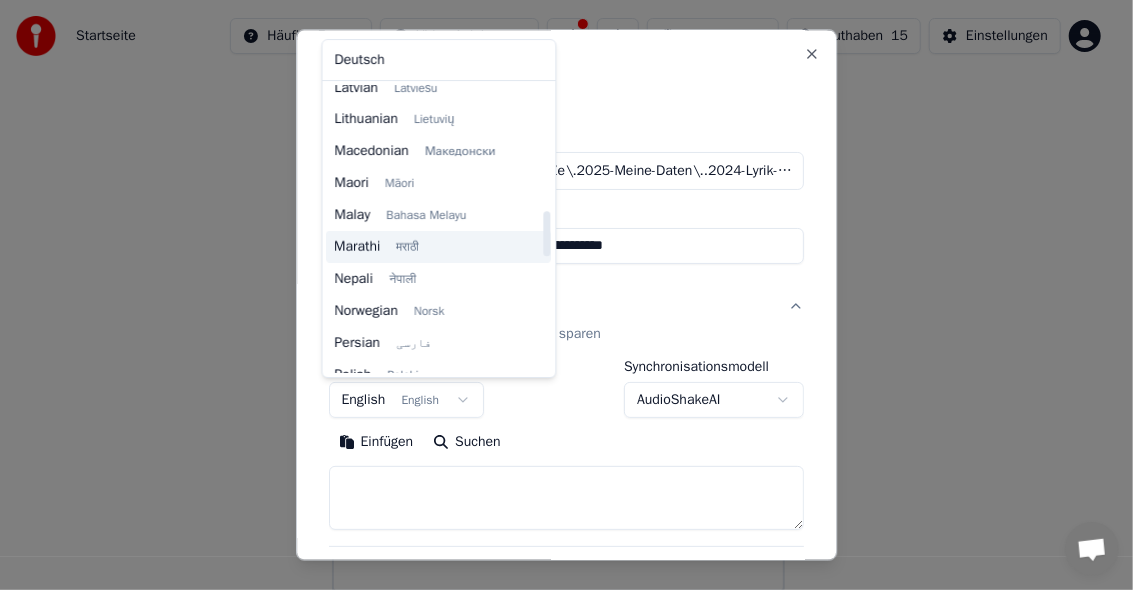scroll, scrollTop: 0, scrollLeft: 0, axis: both 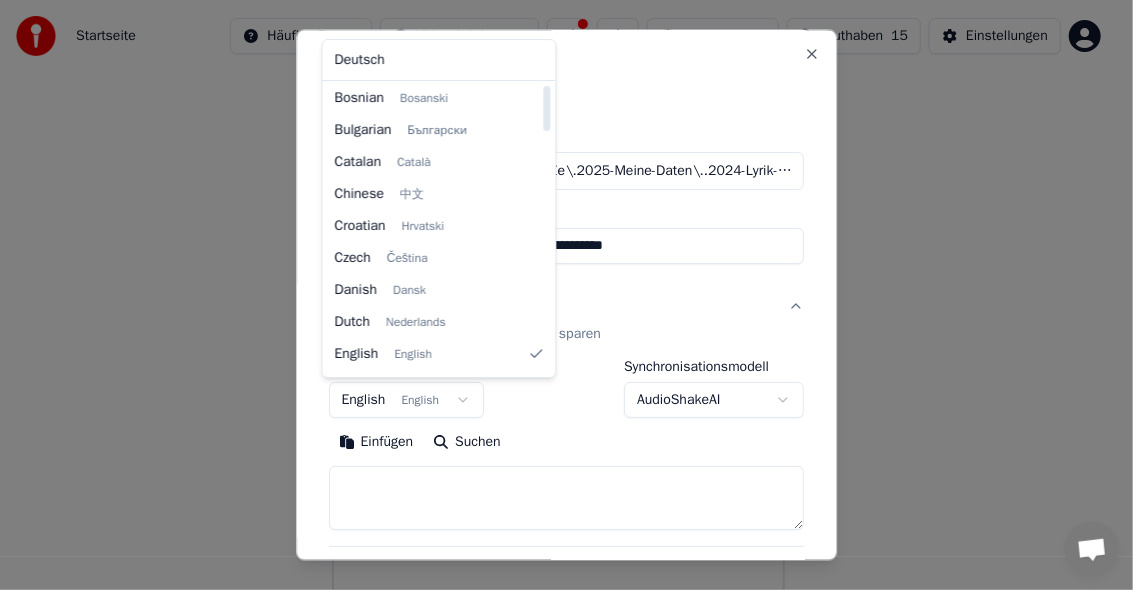 click at bounding box center (547, 229) 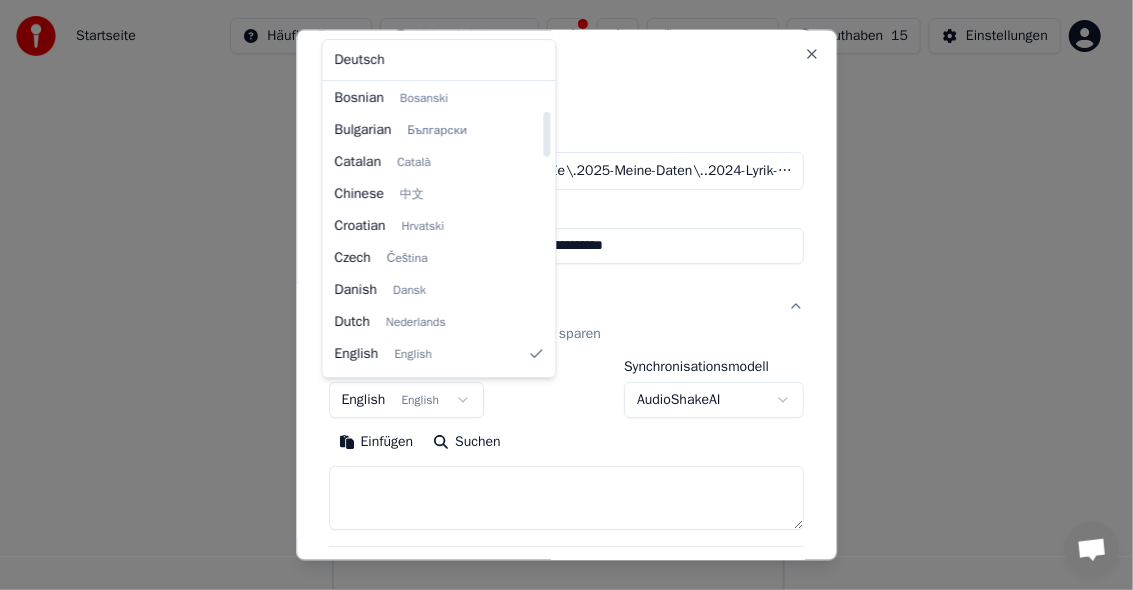 scroll, scrollTop: 332, scrollLeft: 0, axis: vertical 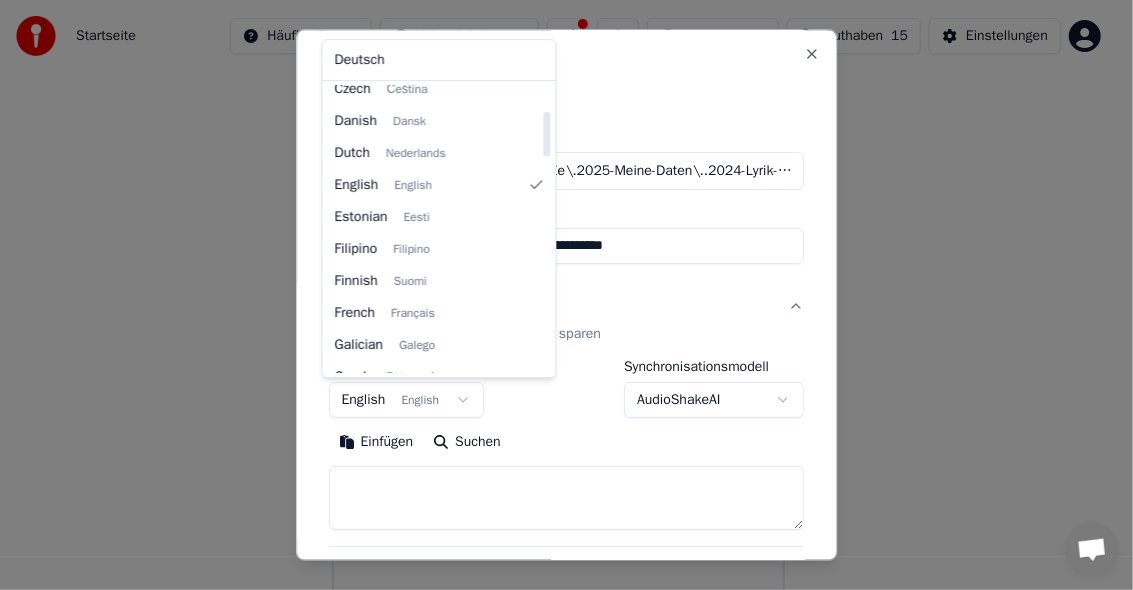 click at bounding box center [547, 229] 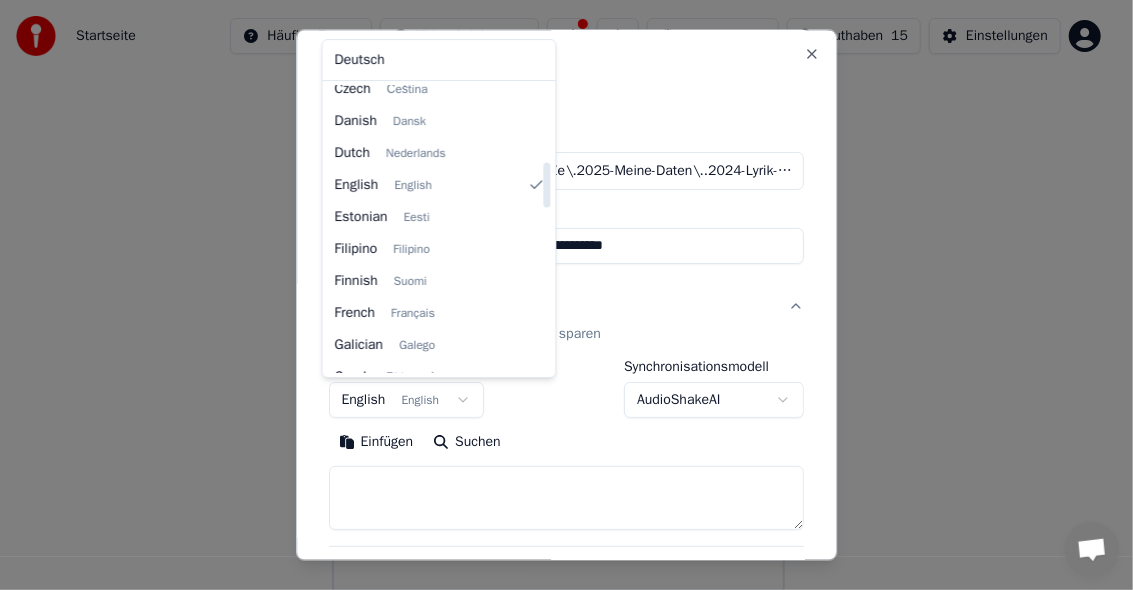 scroll, scrollTop: 487, scrollLeft: 0, axis: vertical 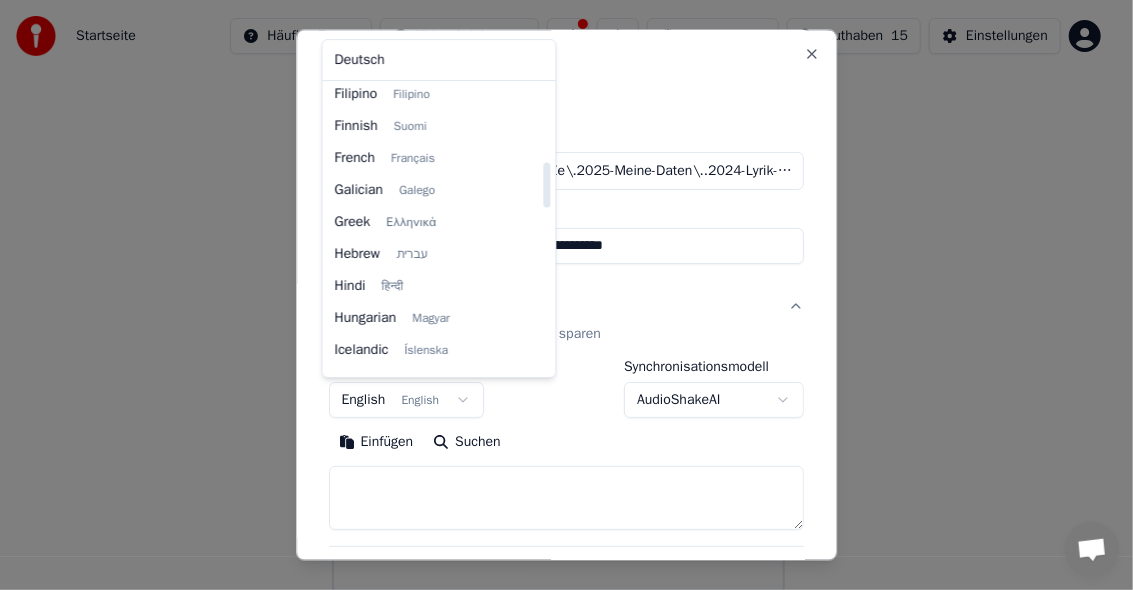 click at bounding box center [547, 229] 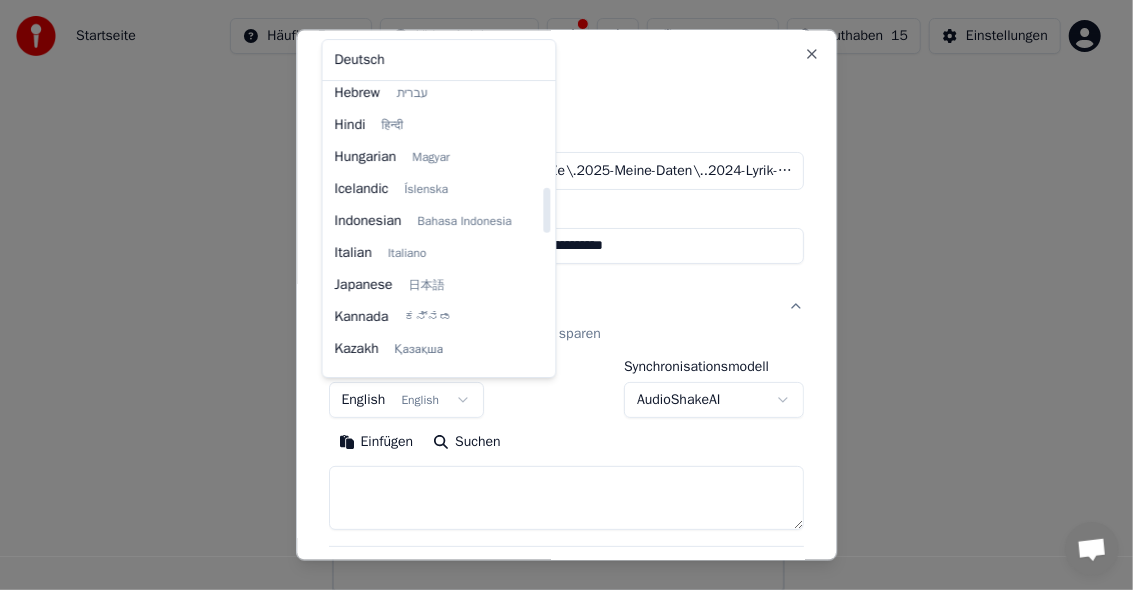click at bounding box center (547, 229) 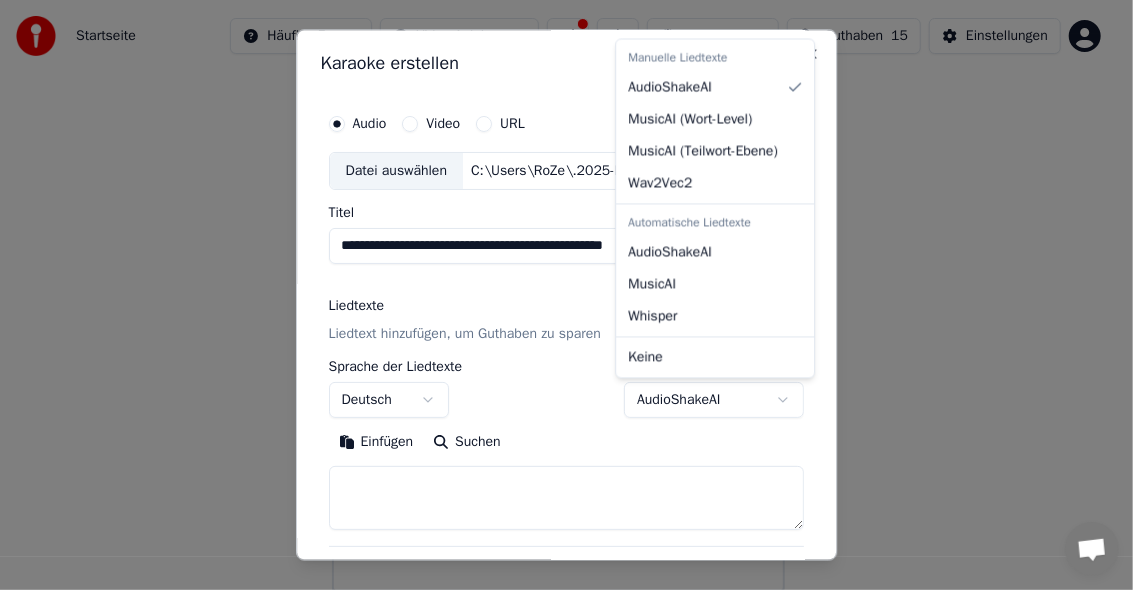 click on "**********" at bounding box center (558, 282) 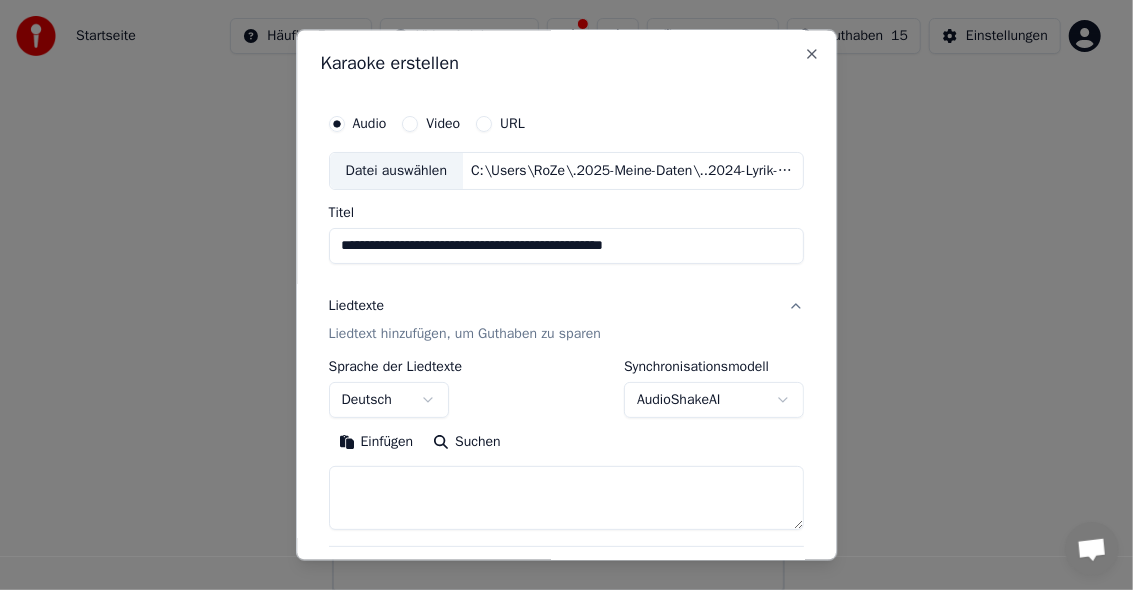 click on "**********" at bounding box center [558, 282] 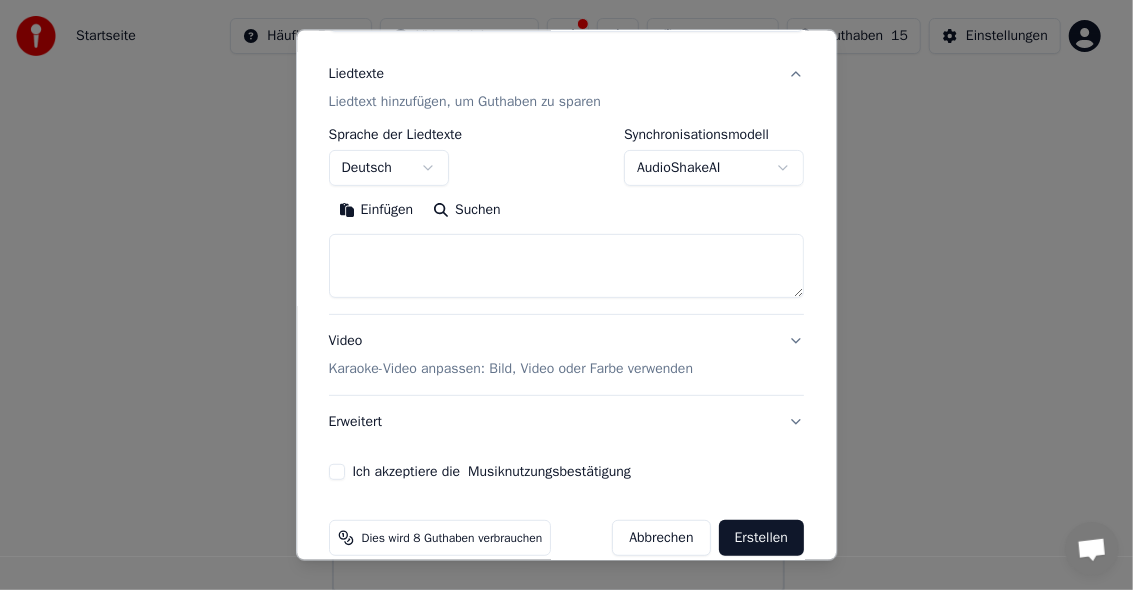 scroll, scrollTop: 257, scrollLeft: 0, axis: vertical 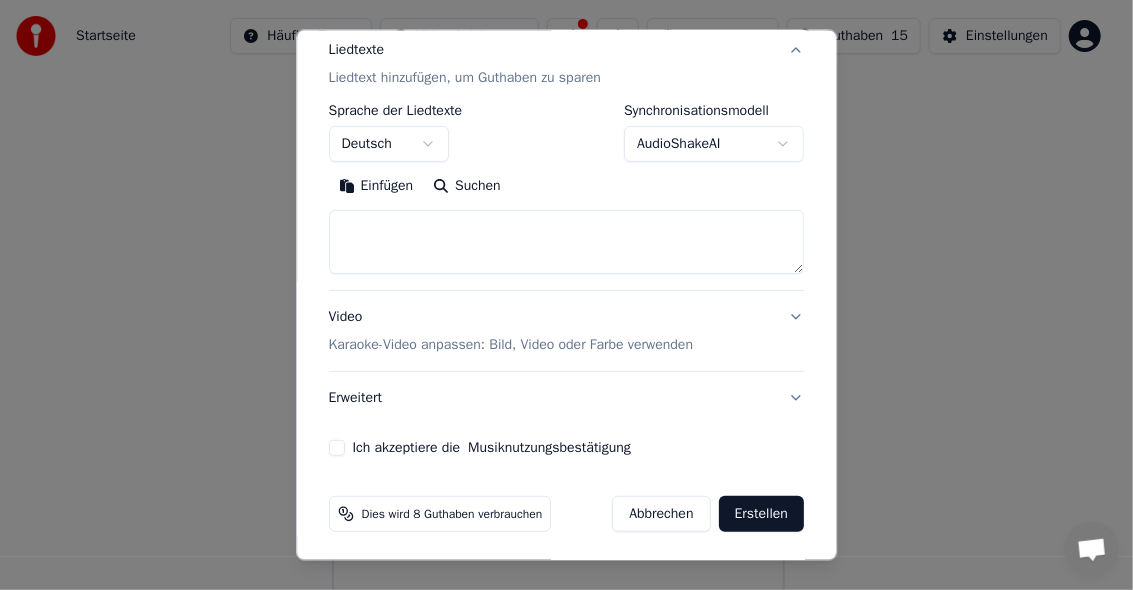 click on "Ich akzeptiere die   Musiknutzungsbestätigung" at bounding box center [337, 447] 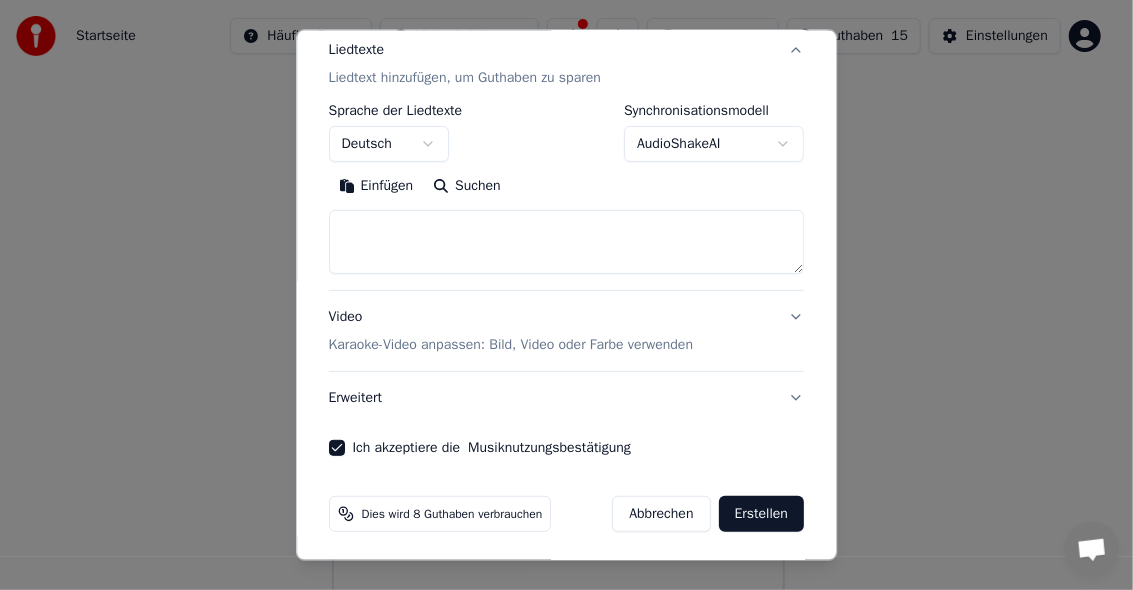 click on "Erstellen" at bounding box center (761, 513) 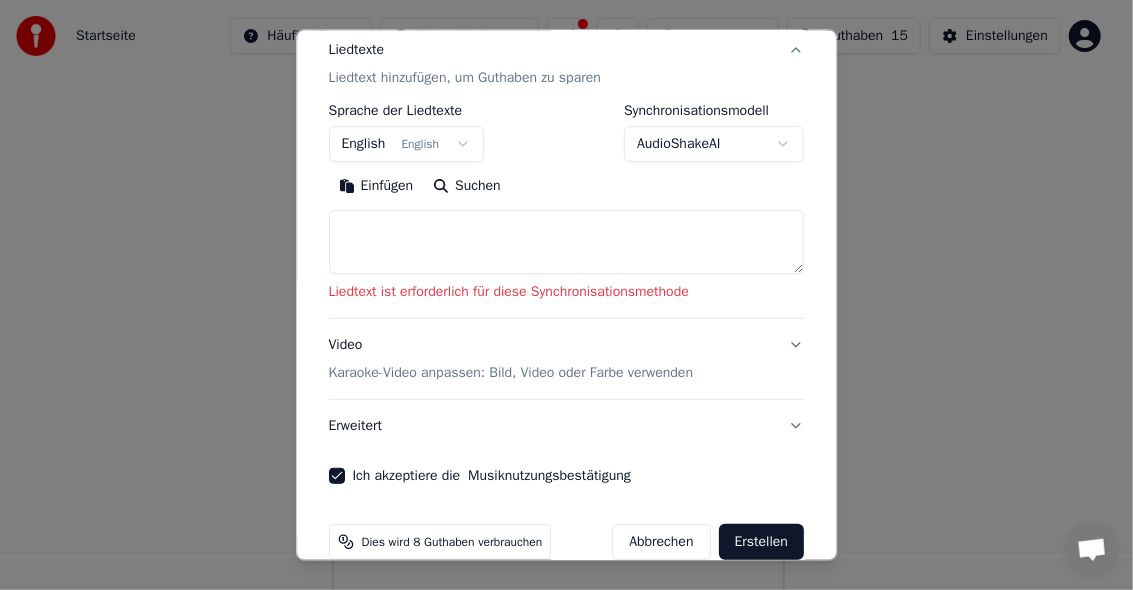 scroll, scrollTop: 257, scrollLeft: 0, axis: vertical 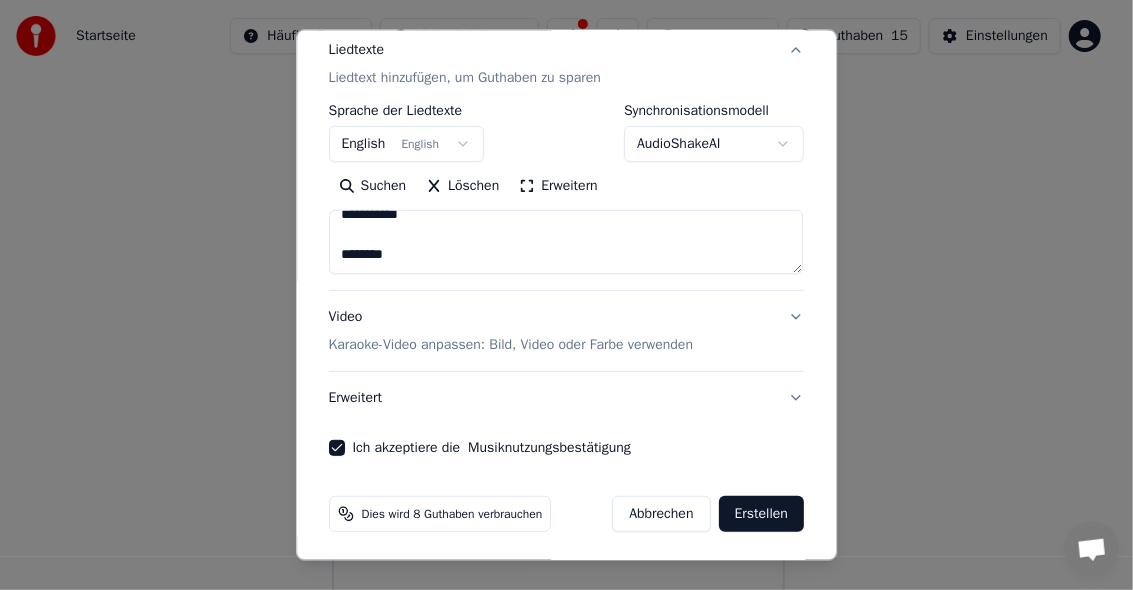 type on "**********" 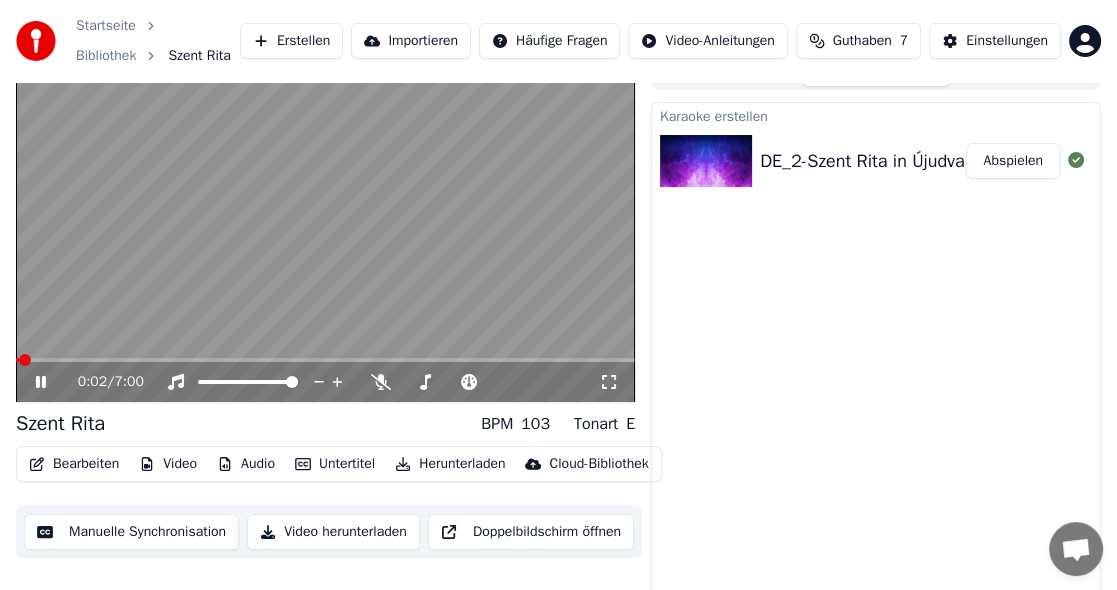 click at bounding box center [25, 360] 